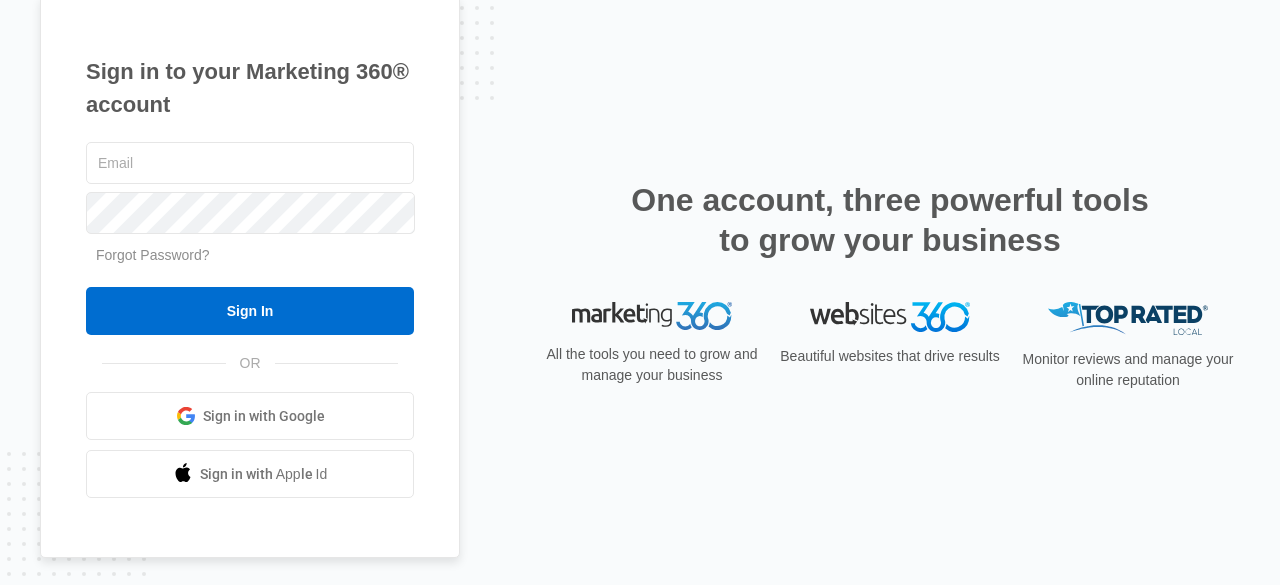 scroll, scrollTop: 0, scrollLeft: 0, axis: both 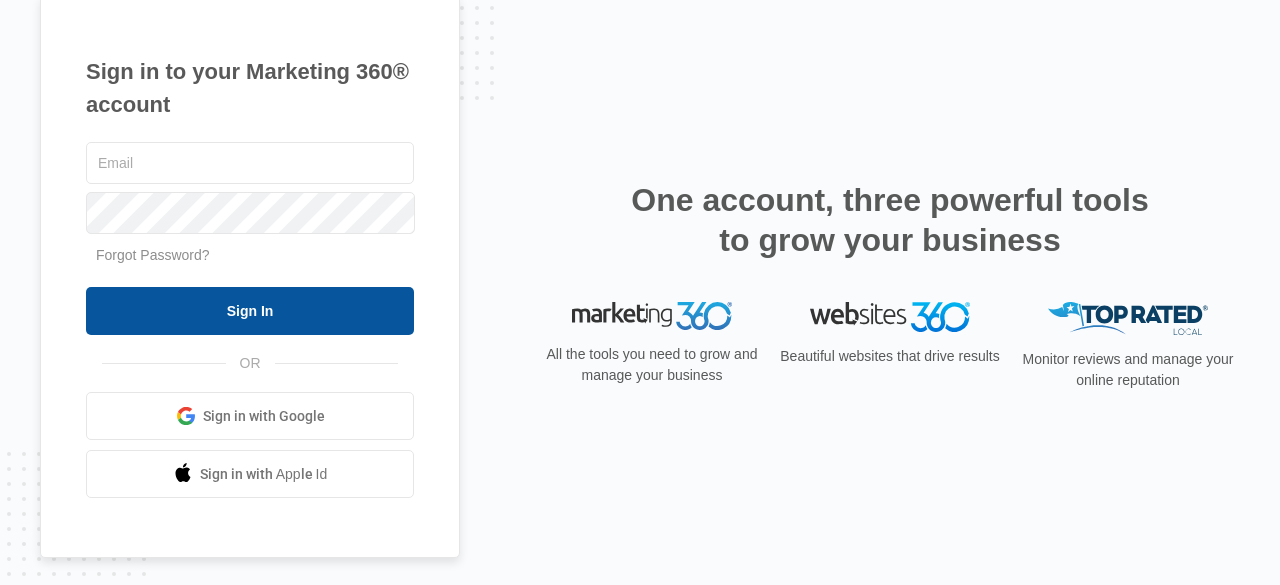 type on "screenmobile70@[EXAMPLE.COM]" 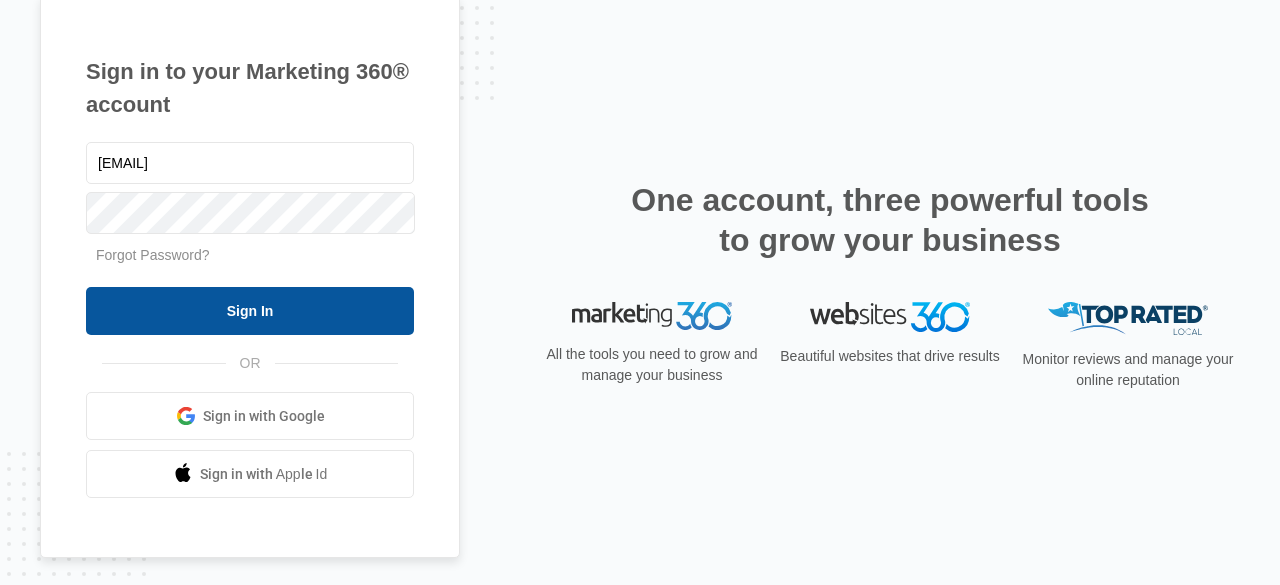 click on "Sign In" at bounding box center [250, 311] 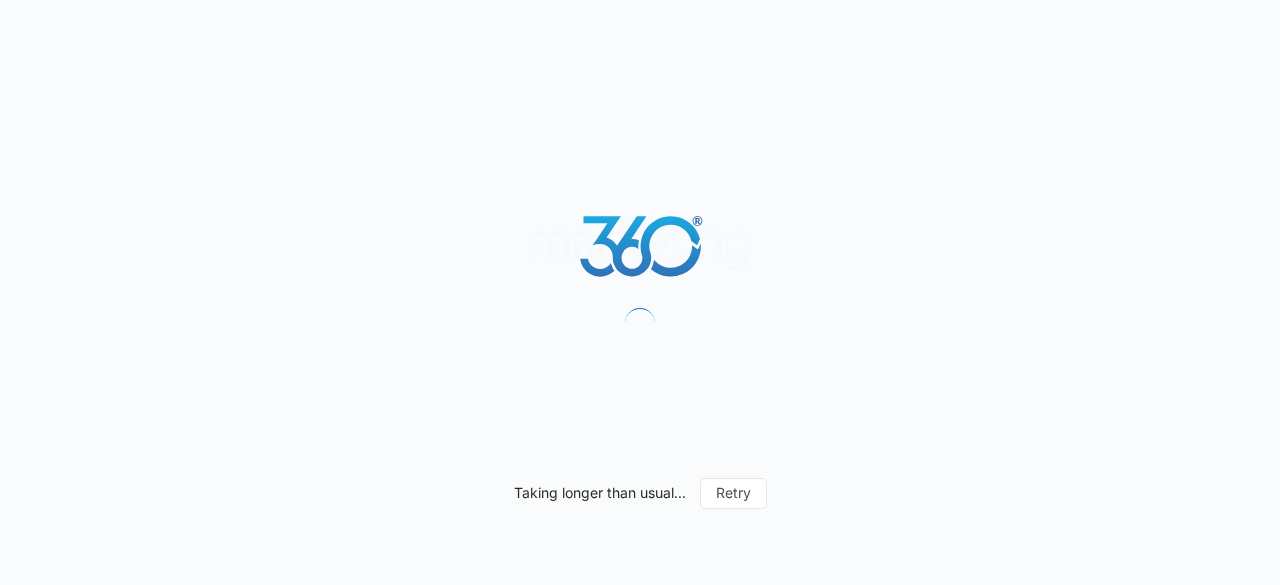scroll, scrollTop: 0, scrollLeft: 0, axis: both 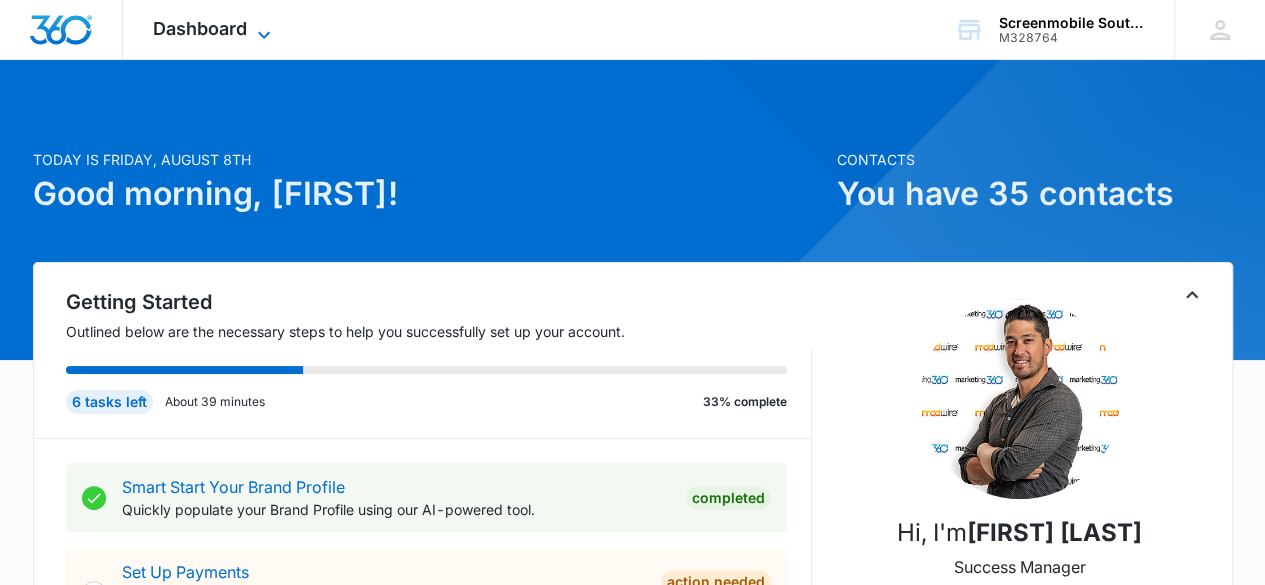 click 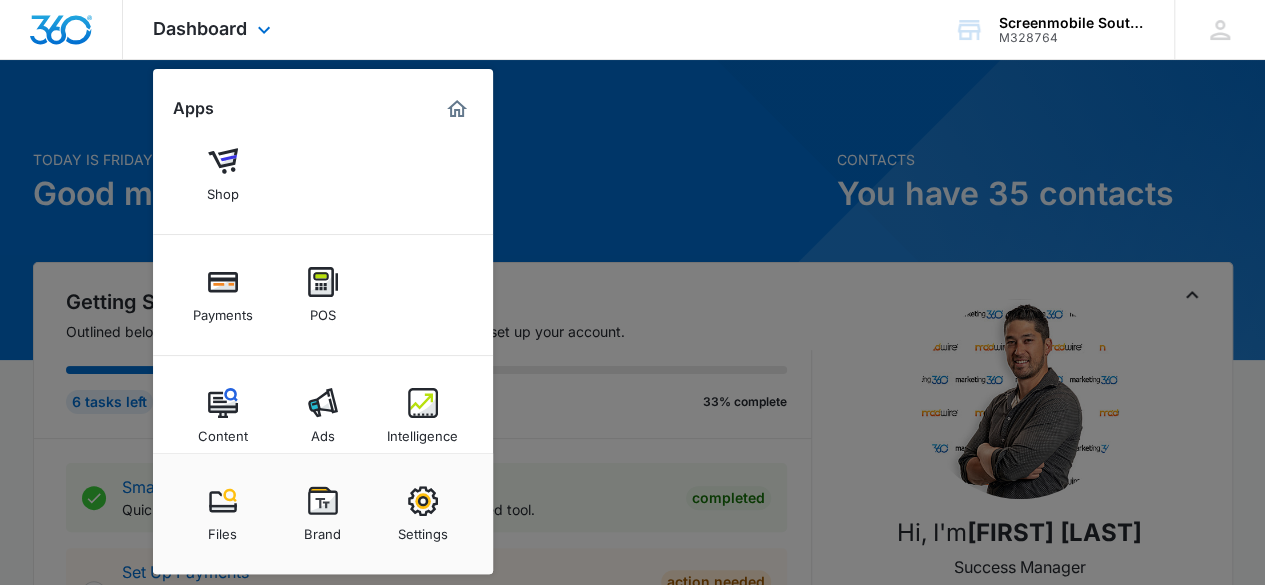 scroll, scrollTop: 193, scrollLeft: 0, axis: vertical 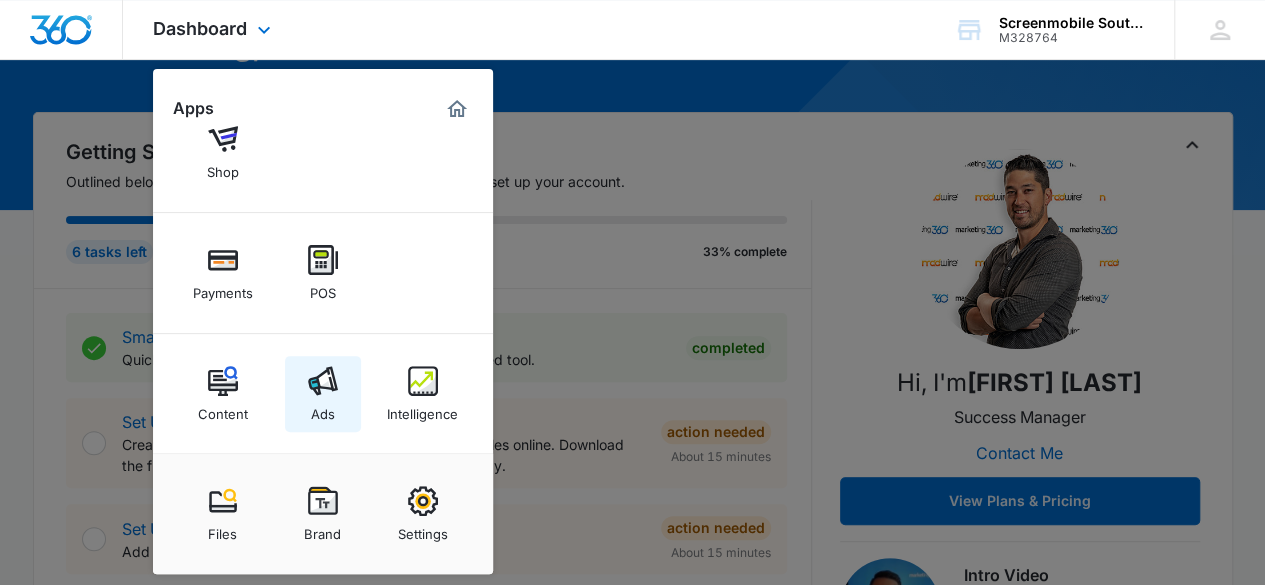 click on "Ads" at bounding box center [323, 394] 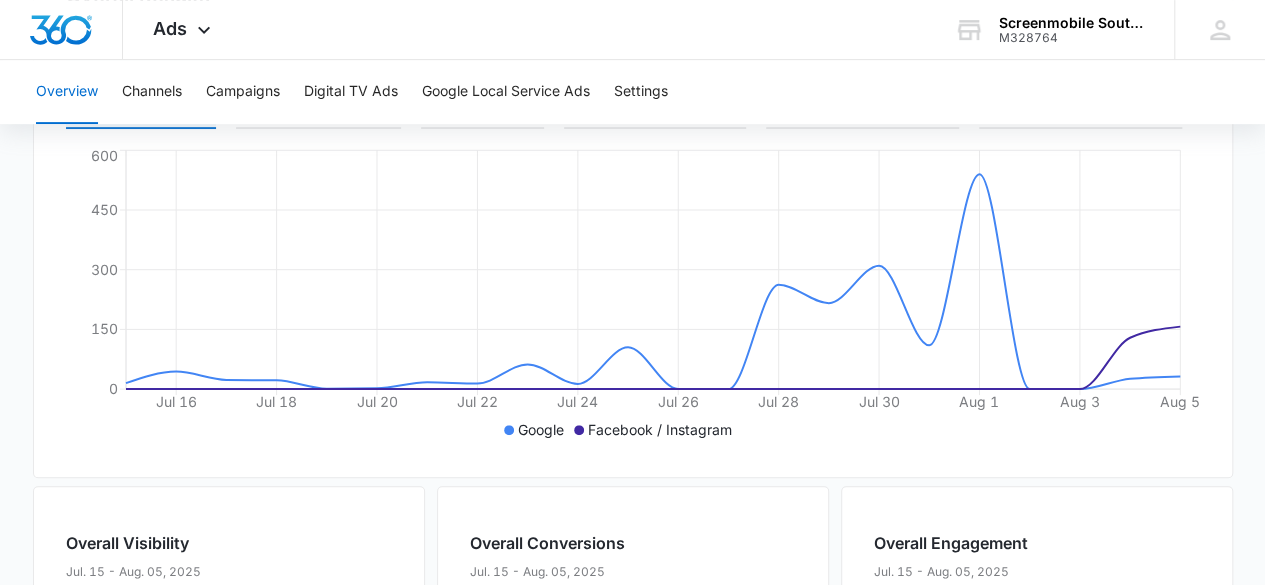 scroll, scrollTop: 34, scrollLeft: 0, axis: vertical 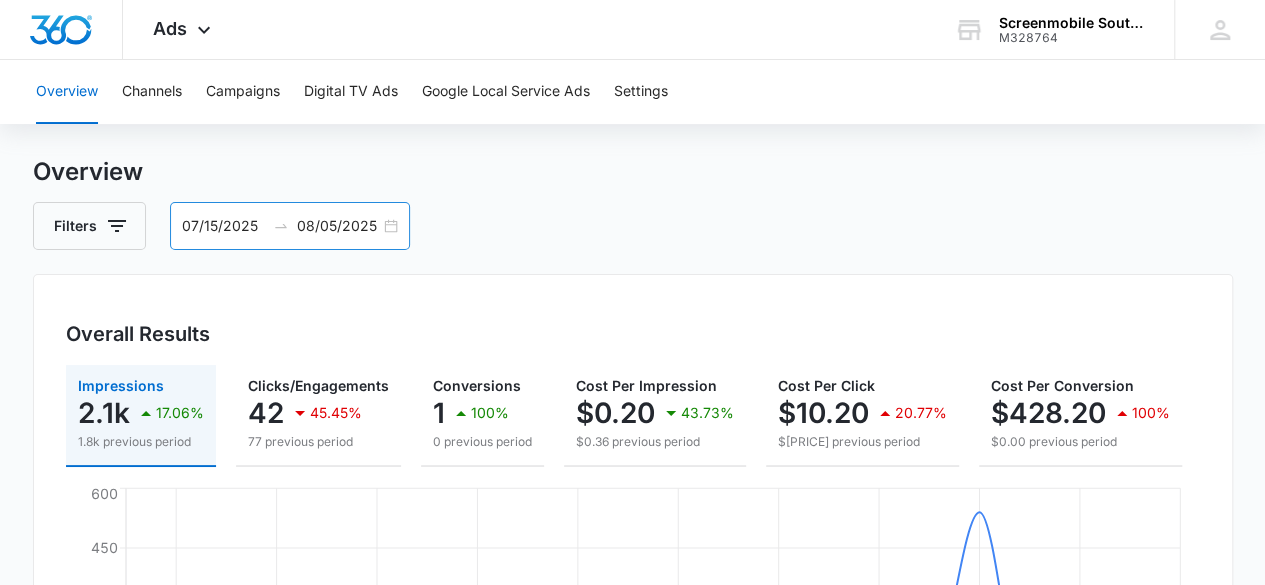 click on "07/15/2025 08/05/2025" at bounding box center [290, 226] 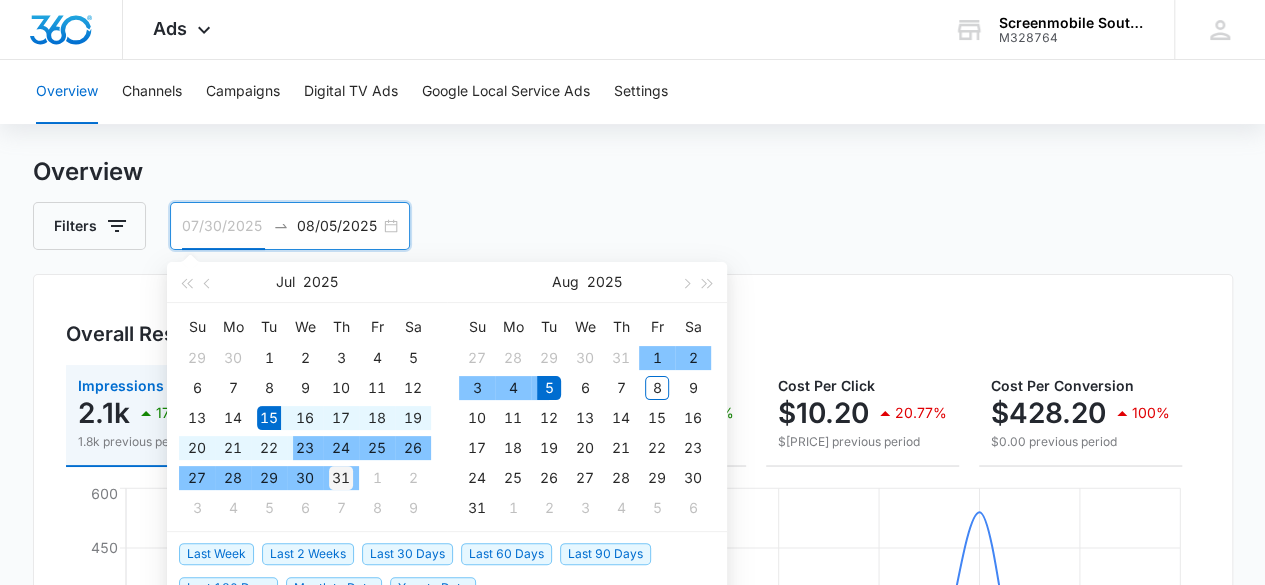 type on "07/31/2025" 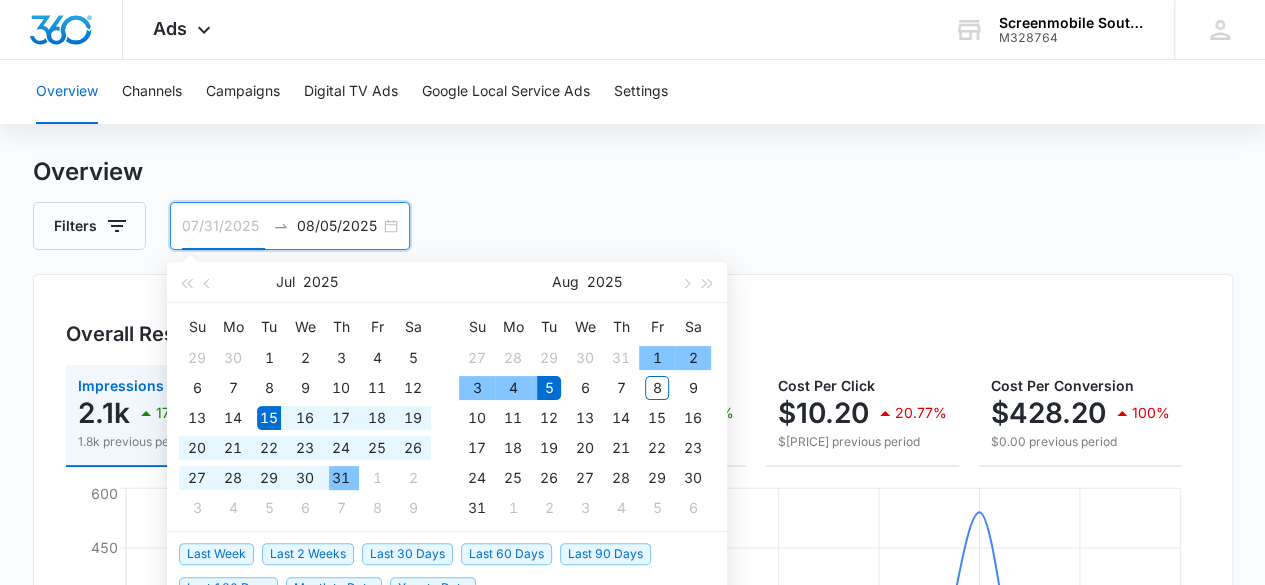 click on "31" at bounding box center (341, 478) 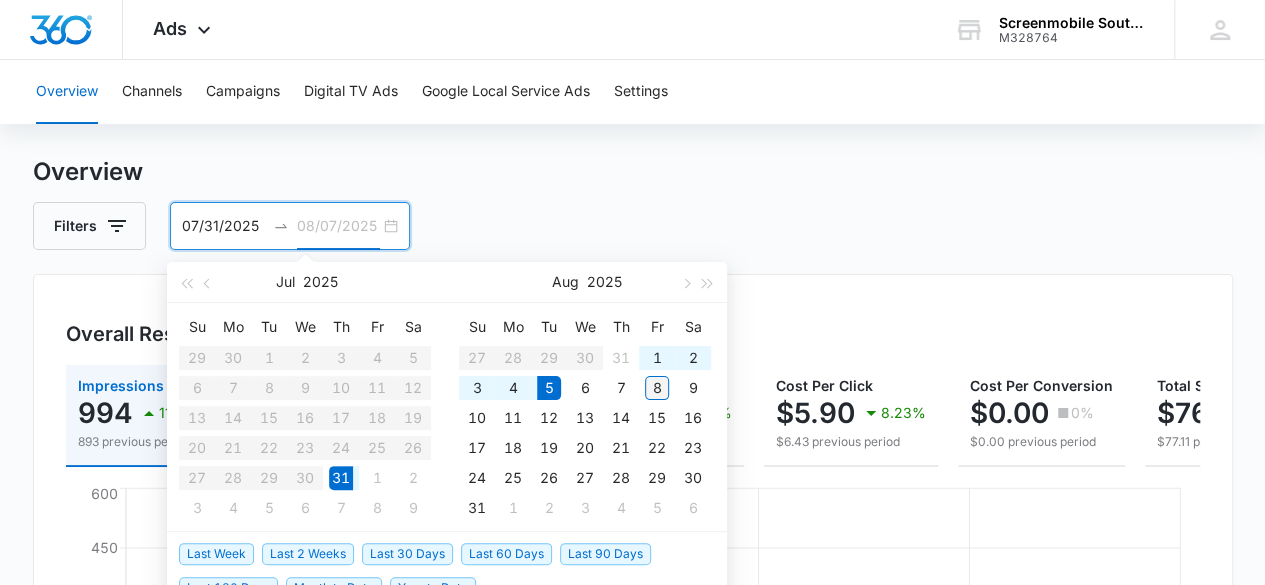 type on "08/08/2025" 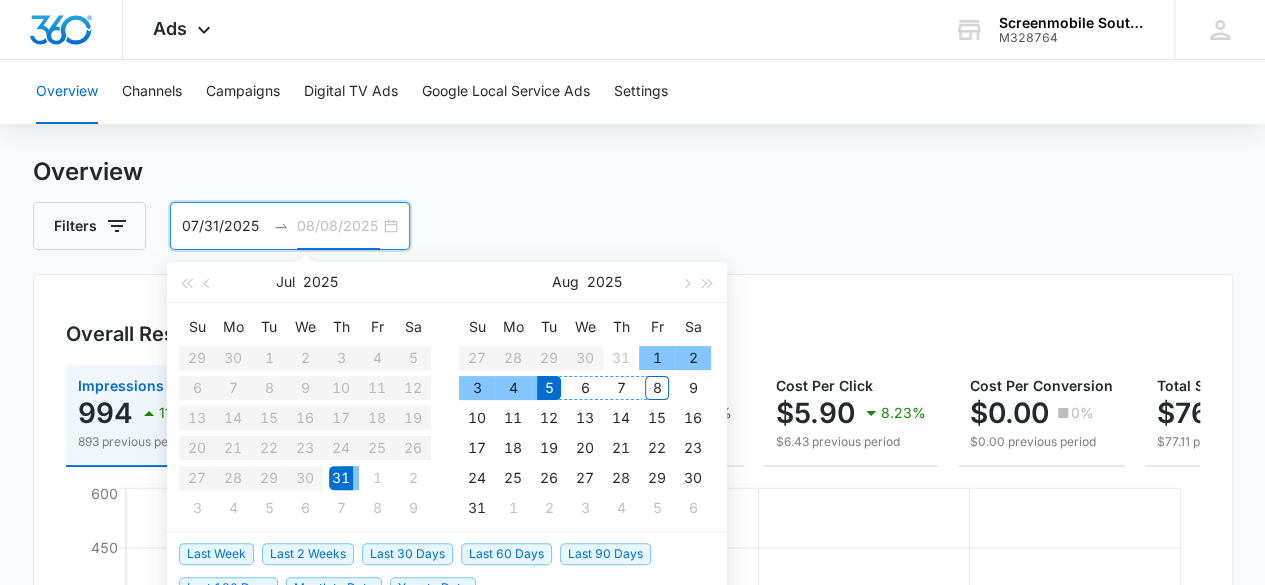 click on "8" at bounding box center [657, 388] 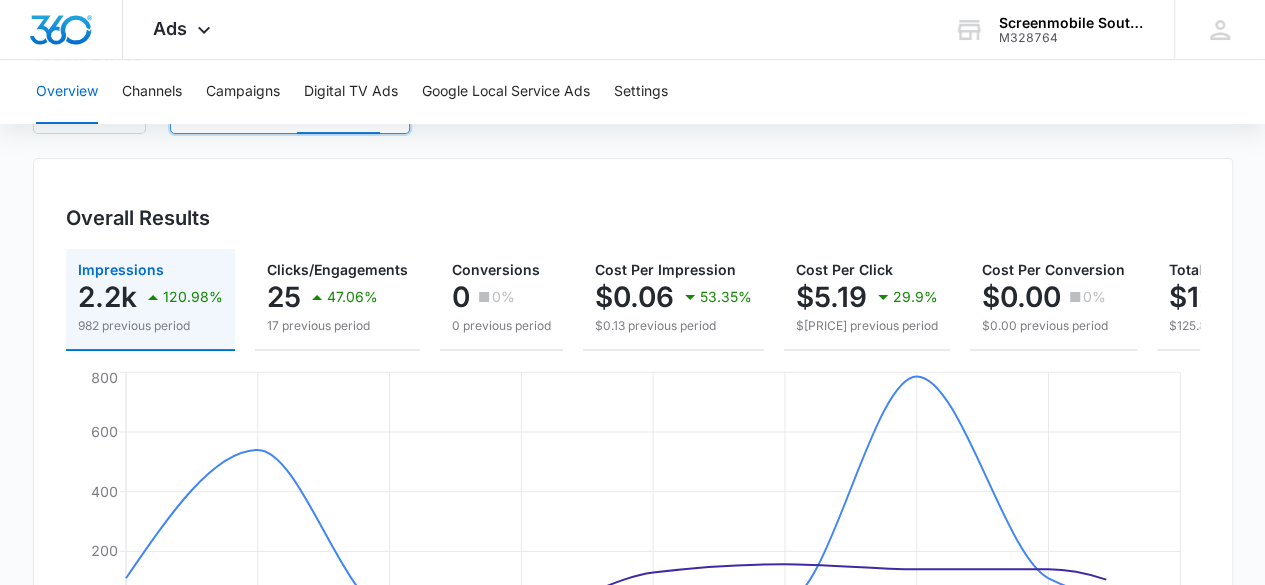 scroll, scrollTop: 157, scrollLeft: 0, axis: vertical 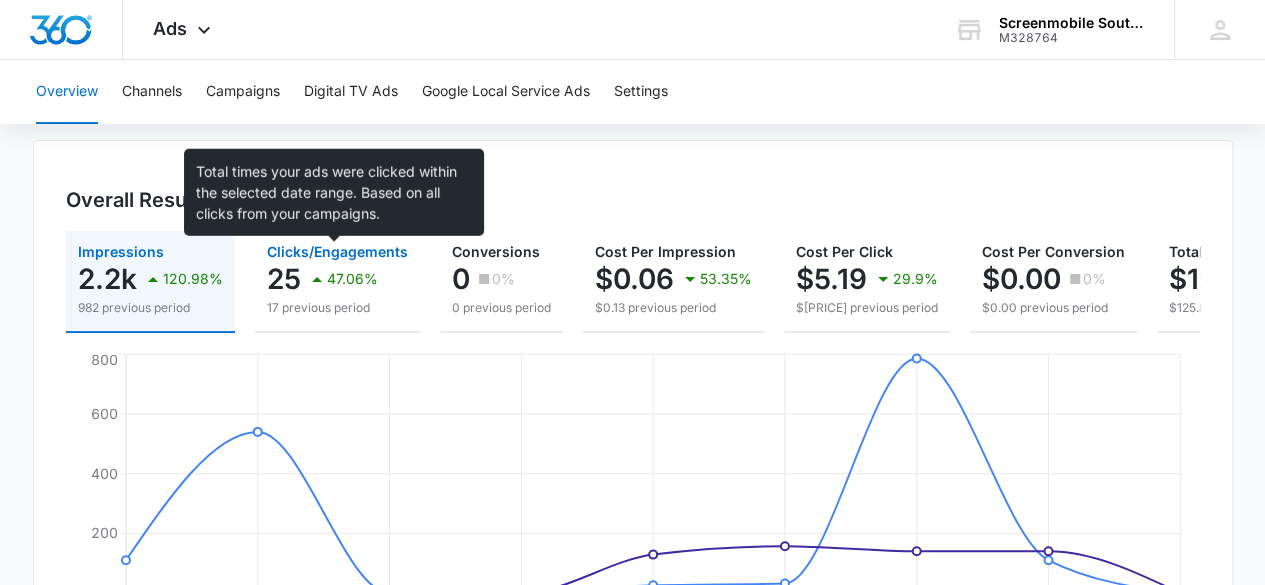 click on "Clicks/Engagements" at bounding box center (337, 251) 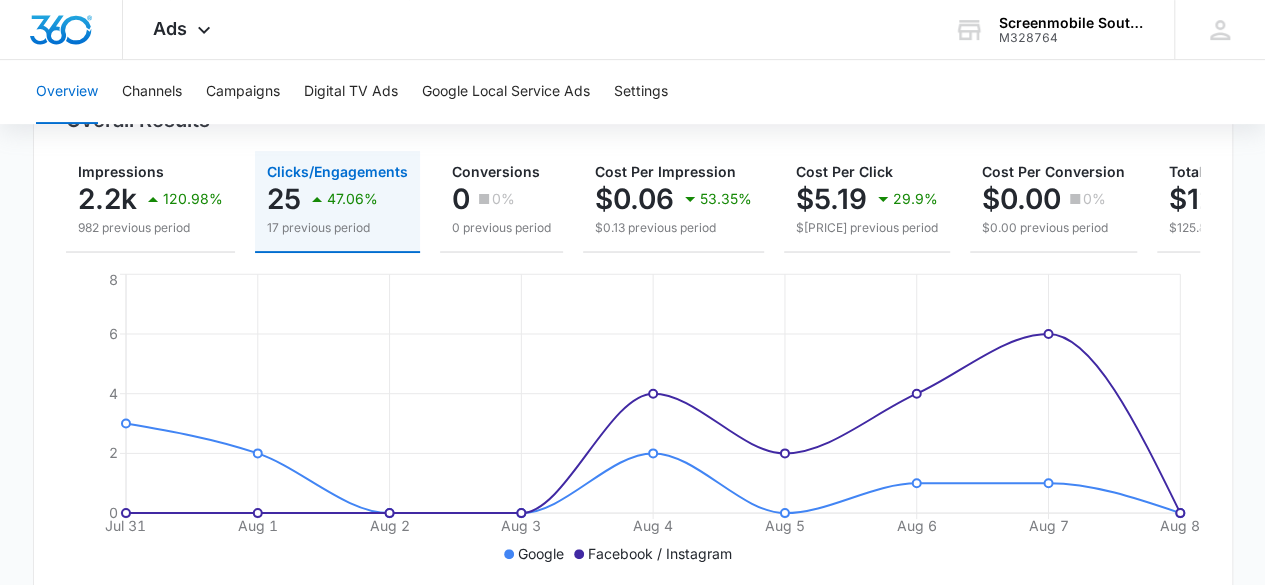 scroll, scrollTop: 0, scrollLeft: 0, axis: both 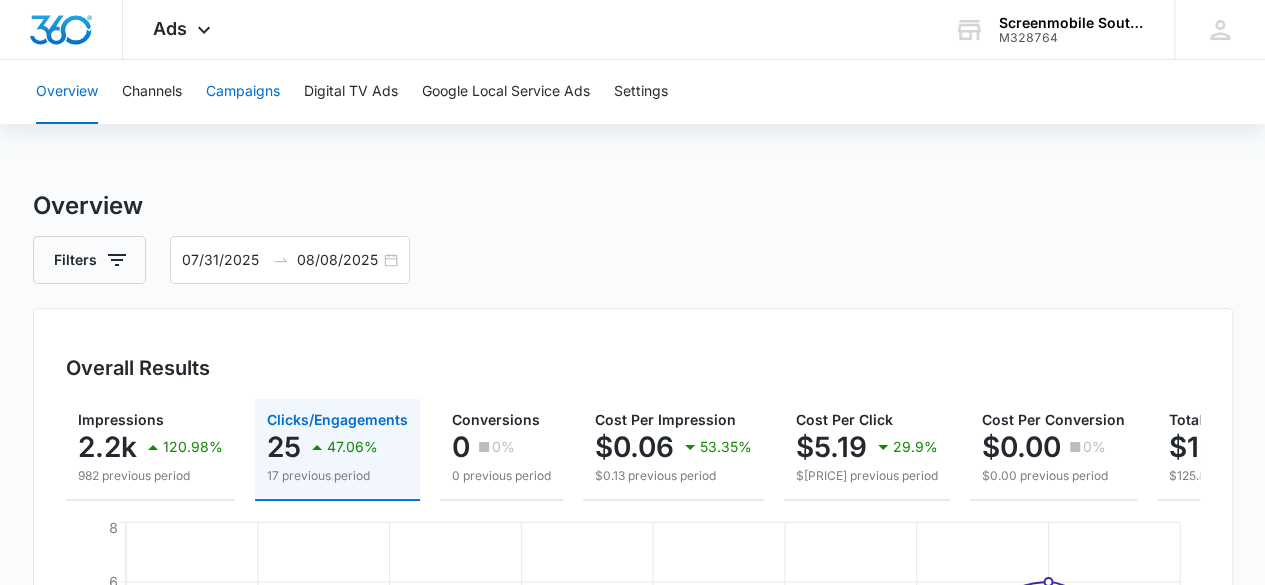 click on "Campaigns" at bounding box center [243, 92] 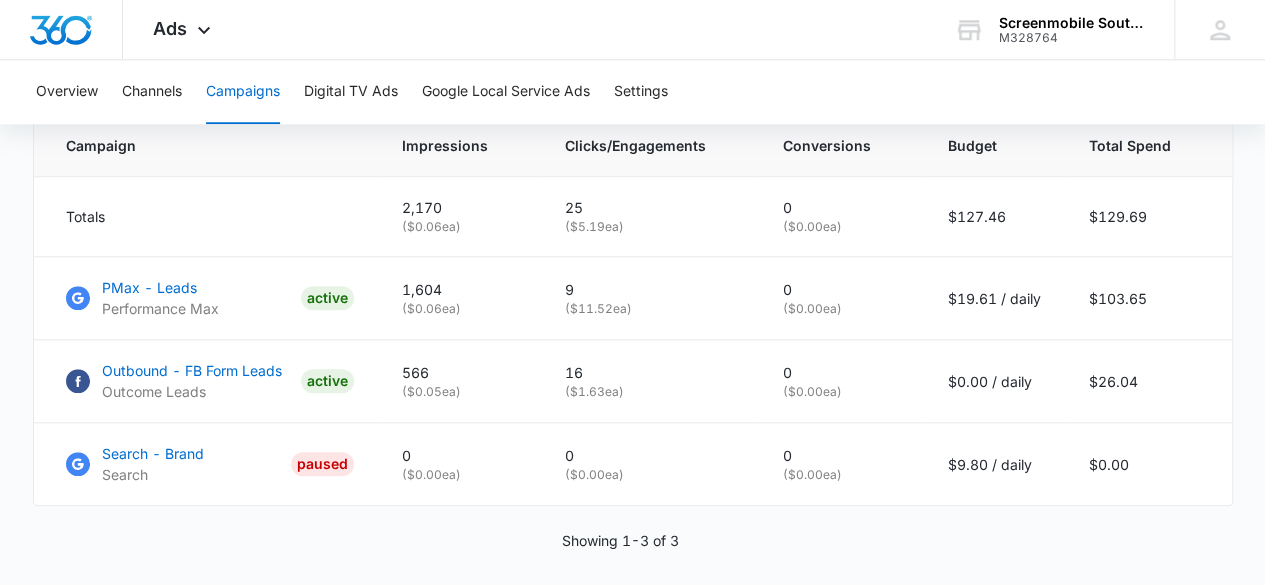 scroll, scrollTop: 936, scrollLeft: 0, axis: vertical 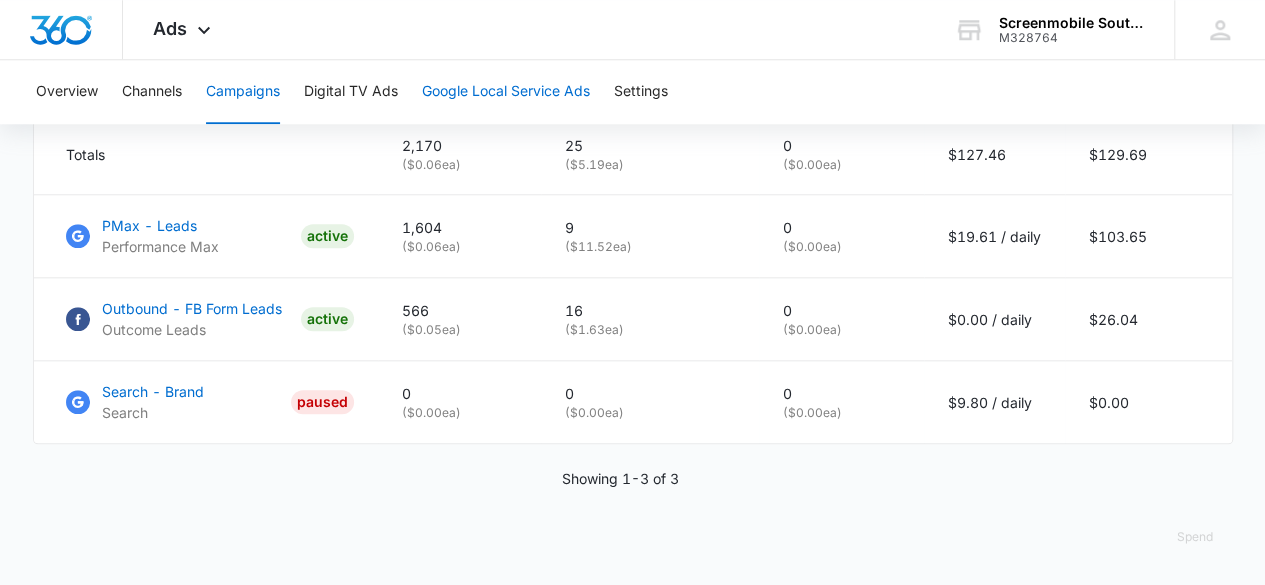 click on "Google Local Service Ads" at bounding box center (506, 92) 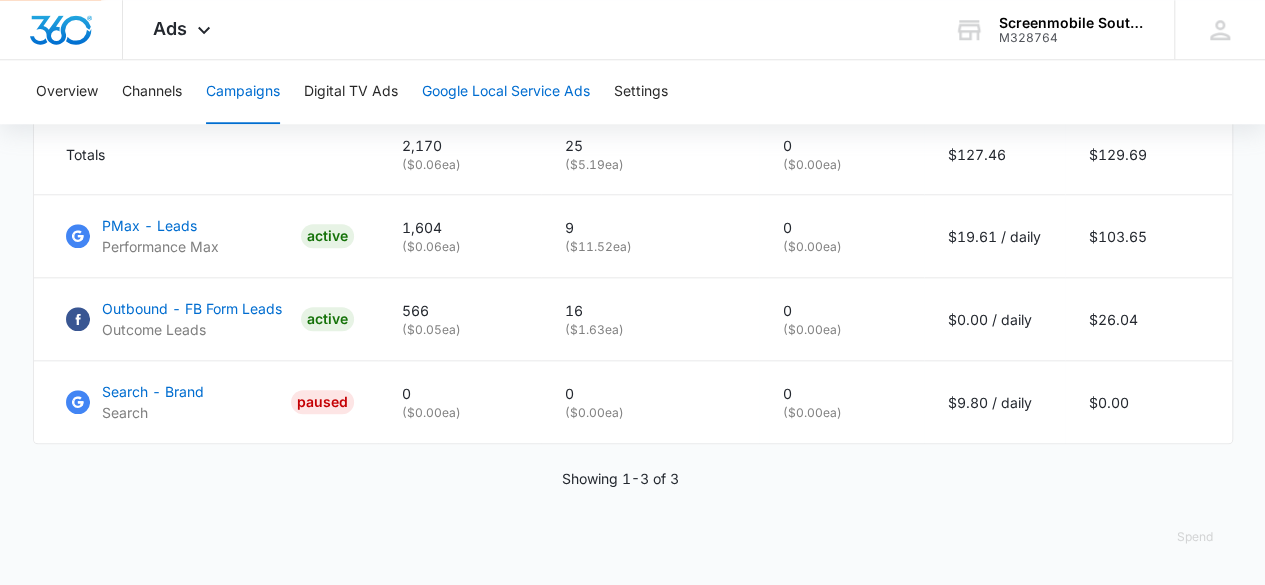 scroll, scrollTop: 0, scrollLeft: 0, axis: both 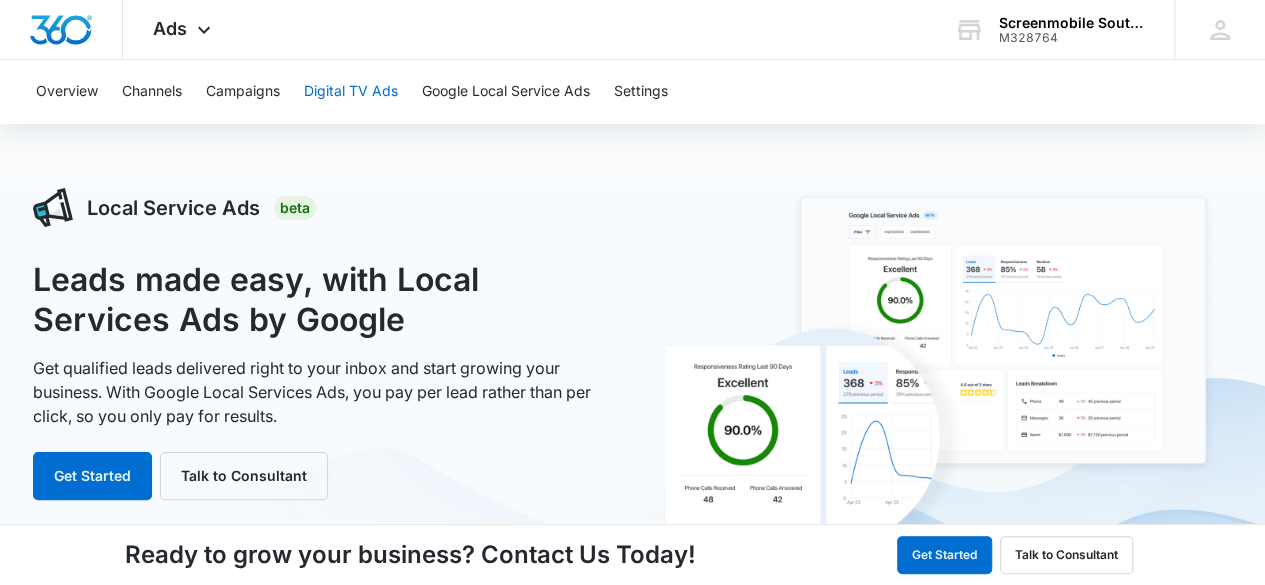 click on "Digital TV Ads" at bounding box center [351, 92] 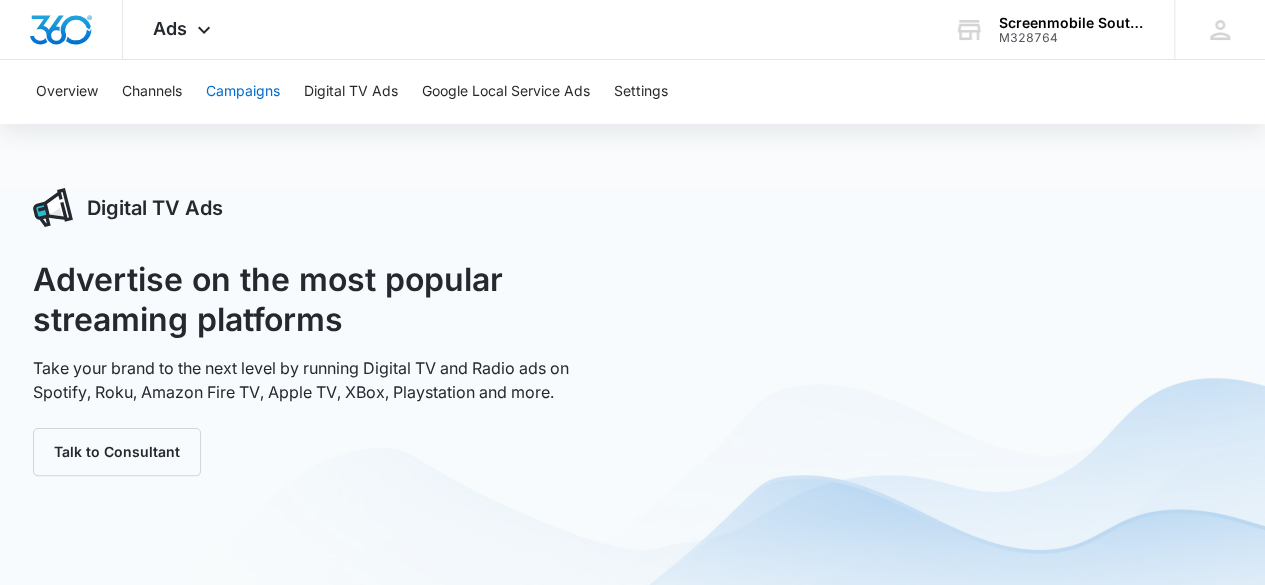 click on "Campaigns" at bounding box center (243, 92) 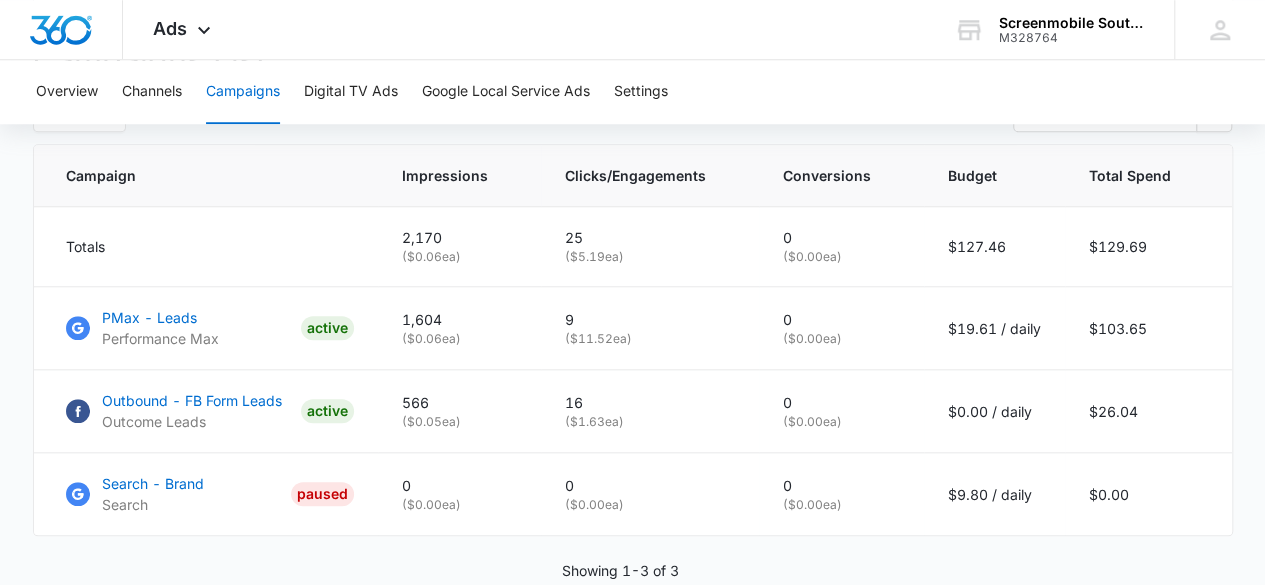 scroll, scrollTop: 936, scrollLeft: 0, axis: vertical 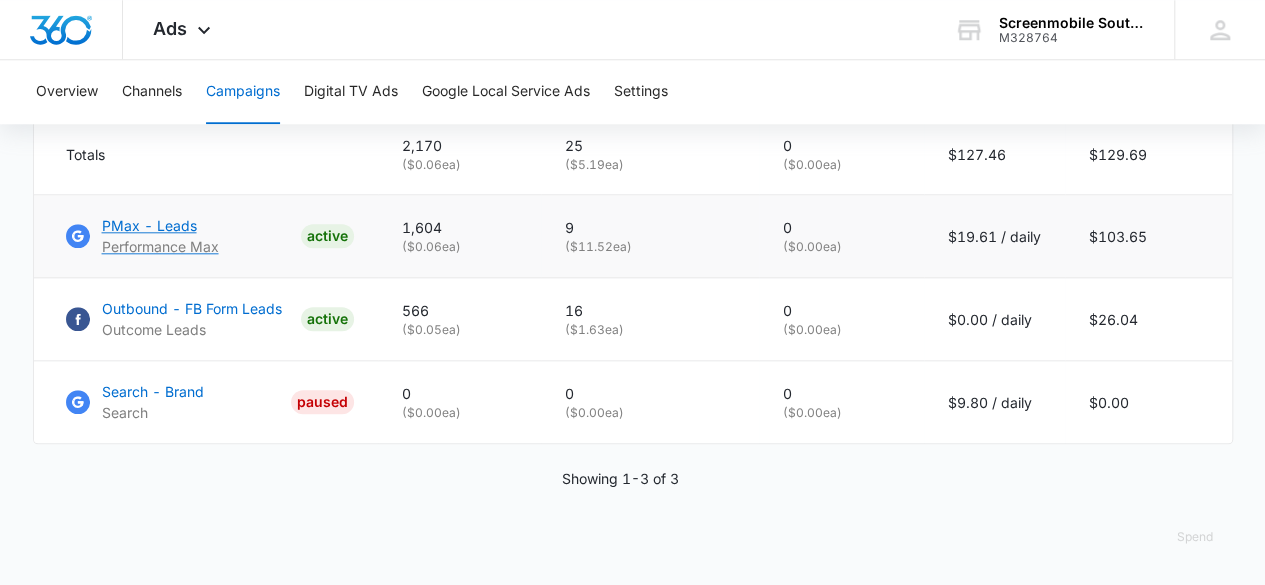 click on "PMax - Leads" at bounding box center [160, 225] 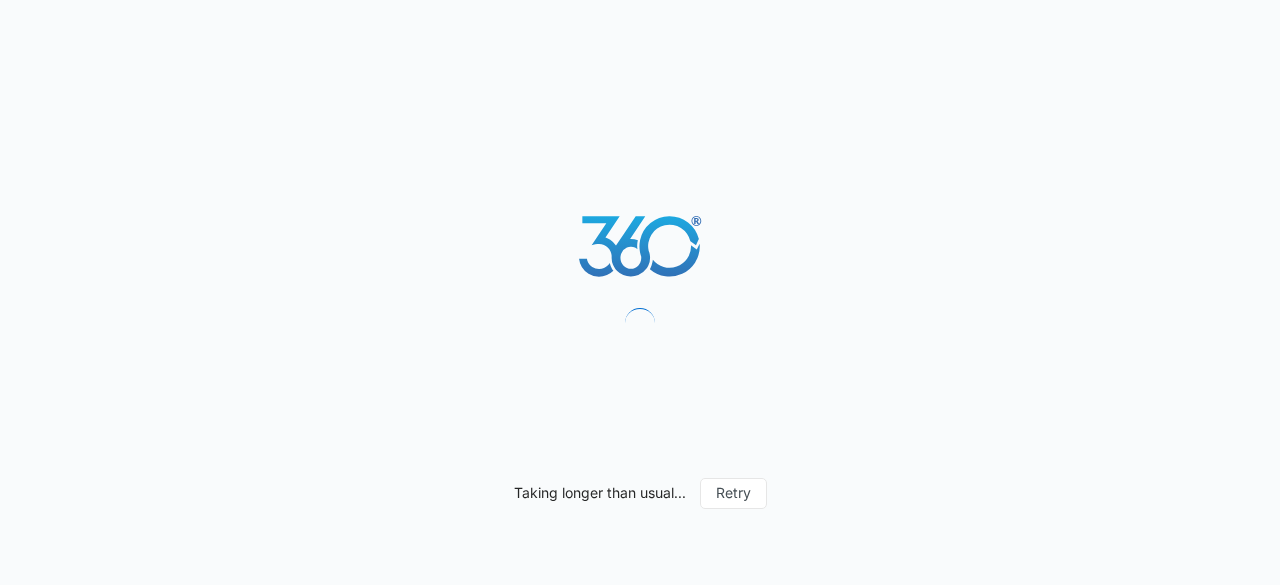 scroll, scrollTop: 0, scrollLeft: 0, axis: both 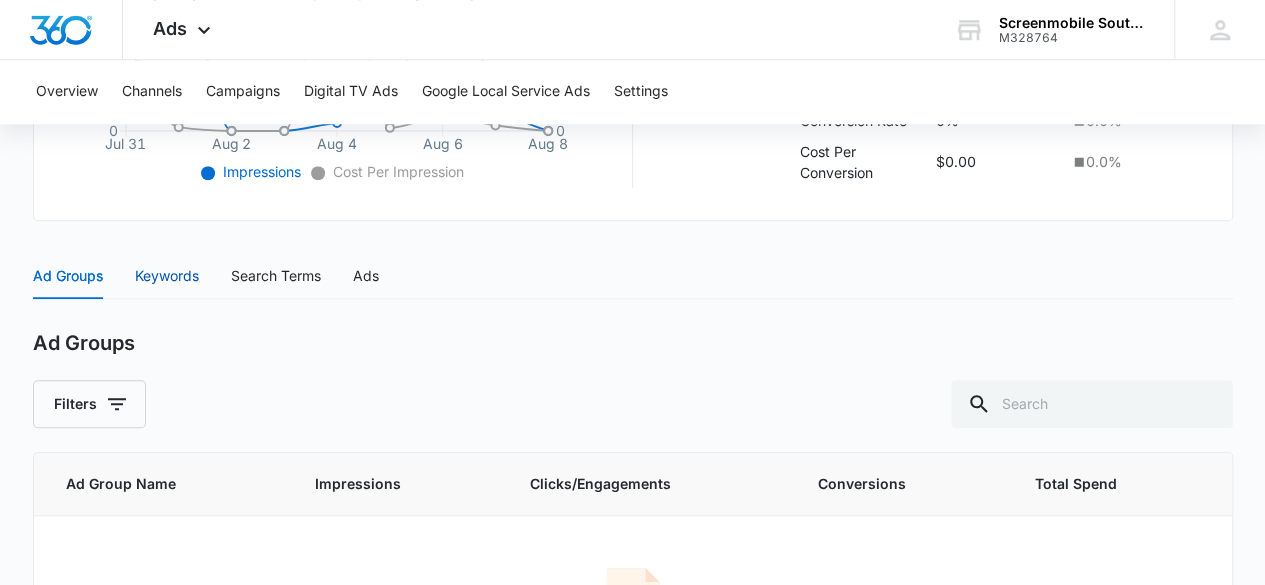 click on "Keywords" at bounding box center (167, 276) 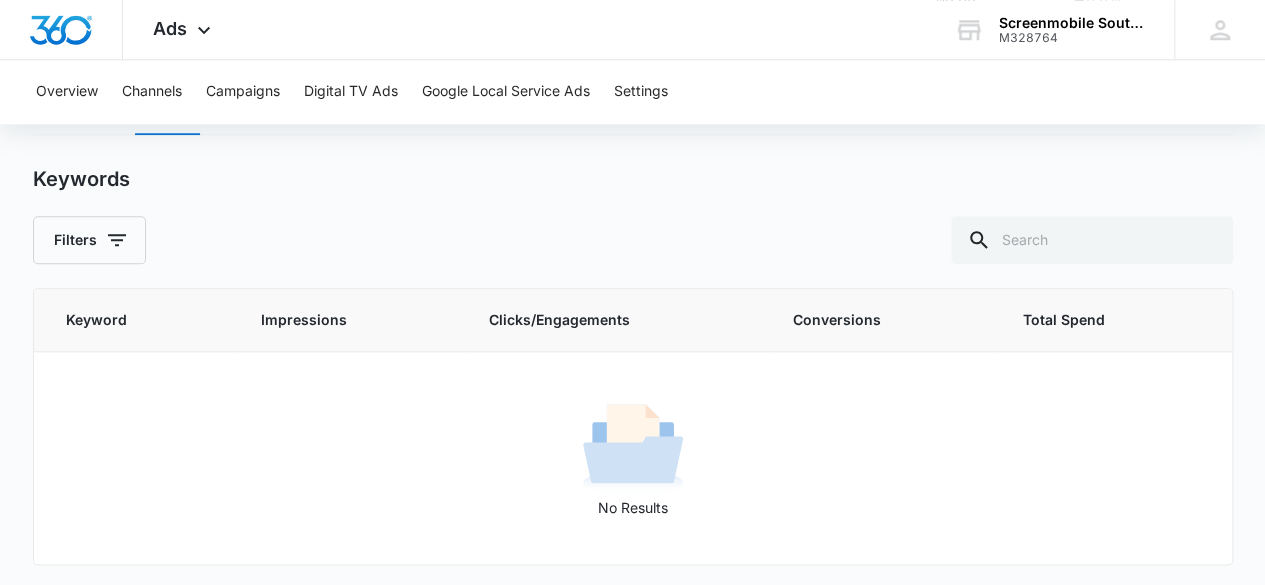 scroll, scrollTop: 632, scrollLeft: 0, axis: vertical 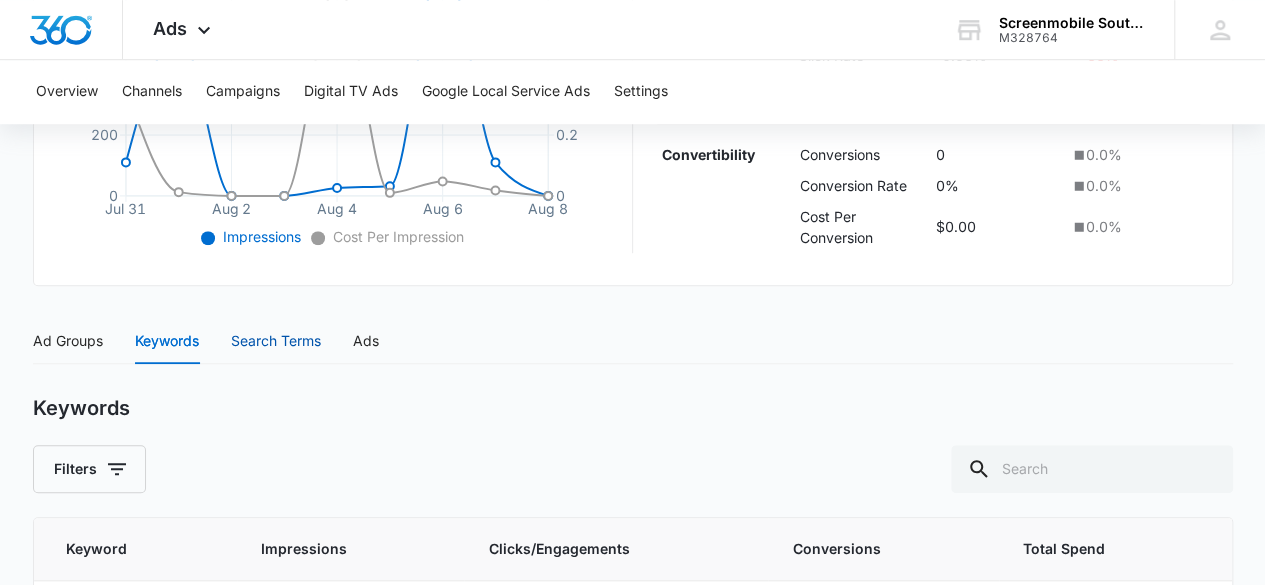 click on "Search Terms" at bounding box center [276, 341] 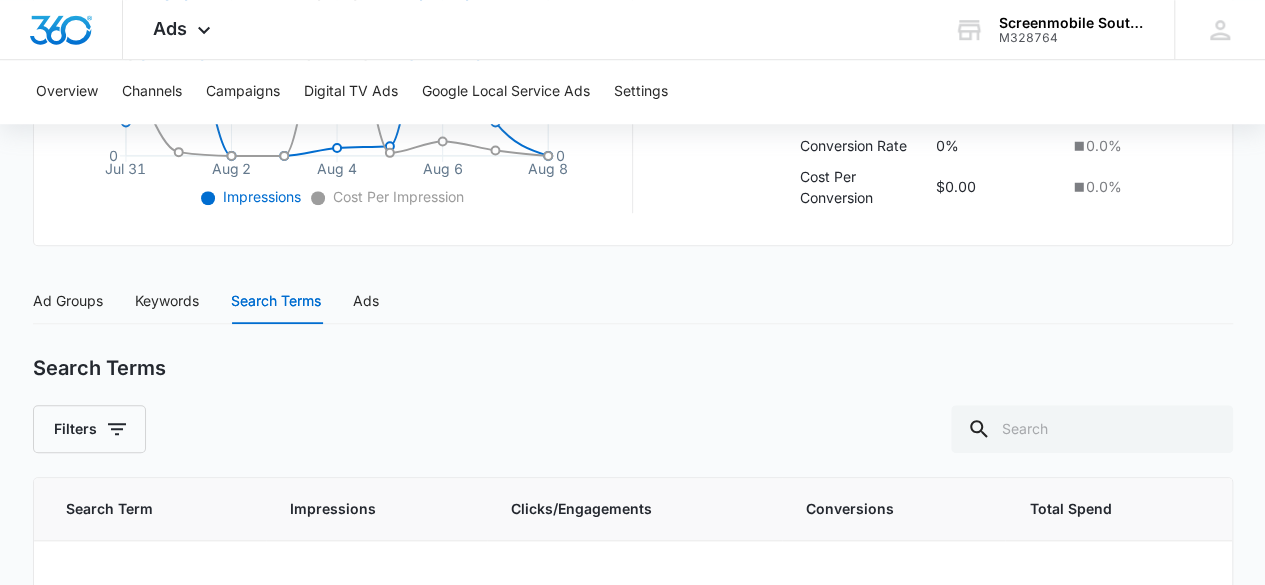 scroll, scrollTop: 652, scrollLeft: 0, axis: vertical 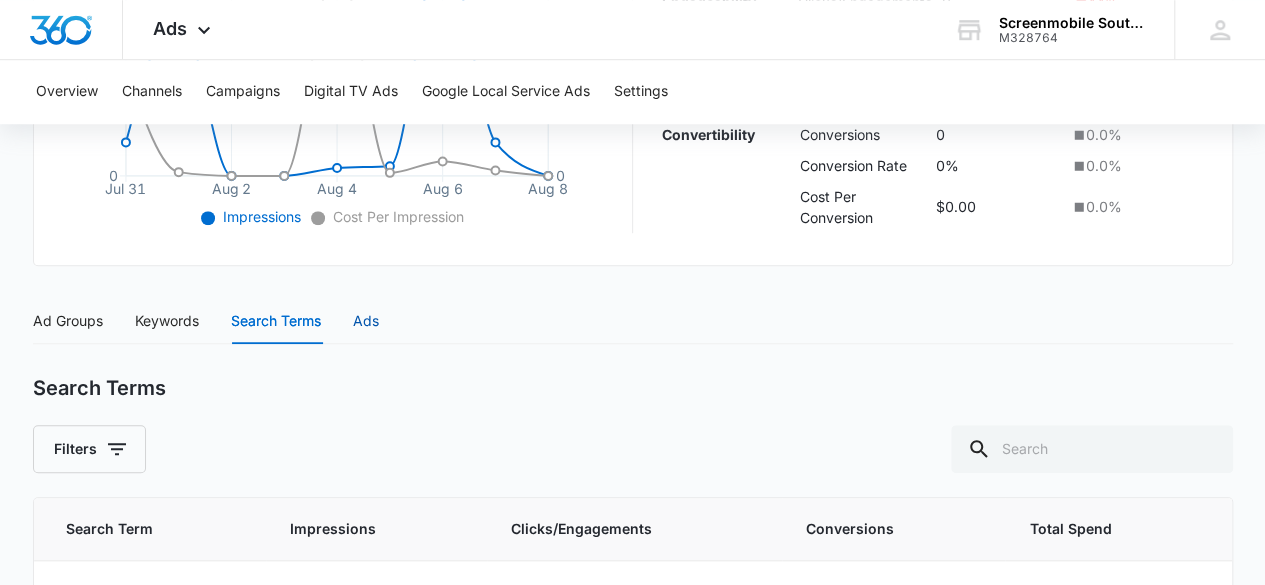 click on "Ads" at bounding box center [366, 321] 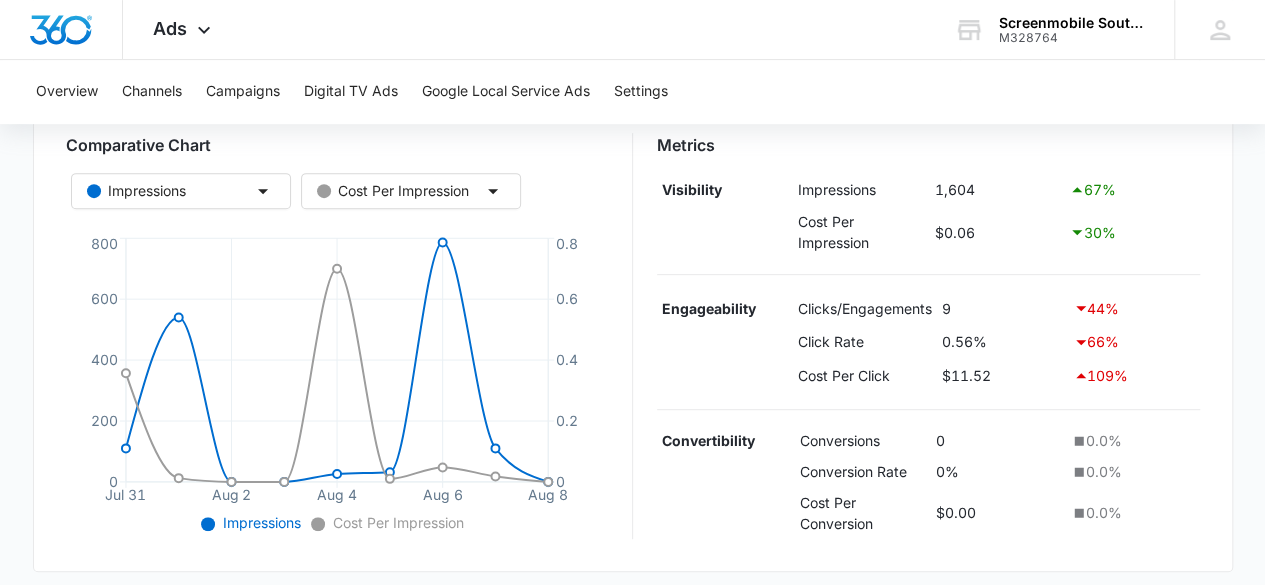 scroll, scrollTop: 0, scrollLeft: 0, axis: both 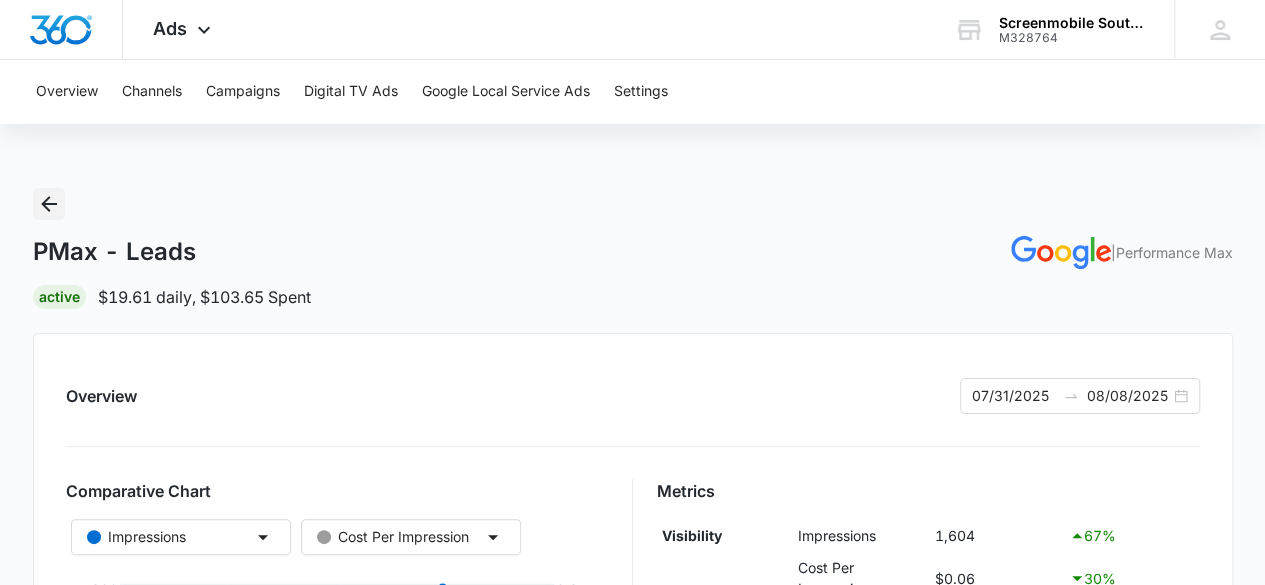 click 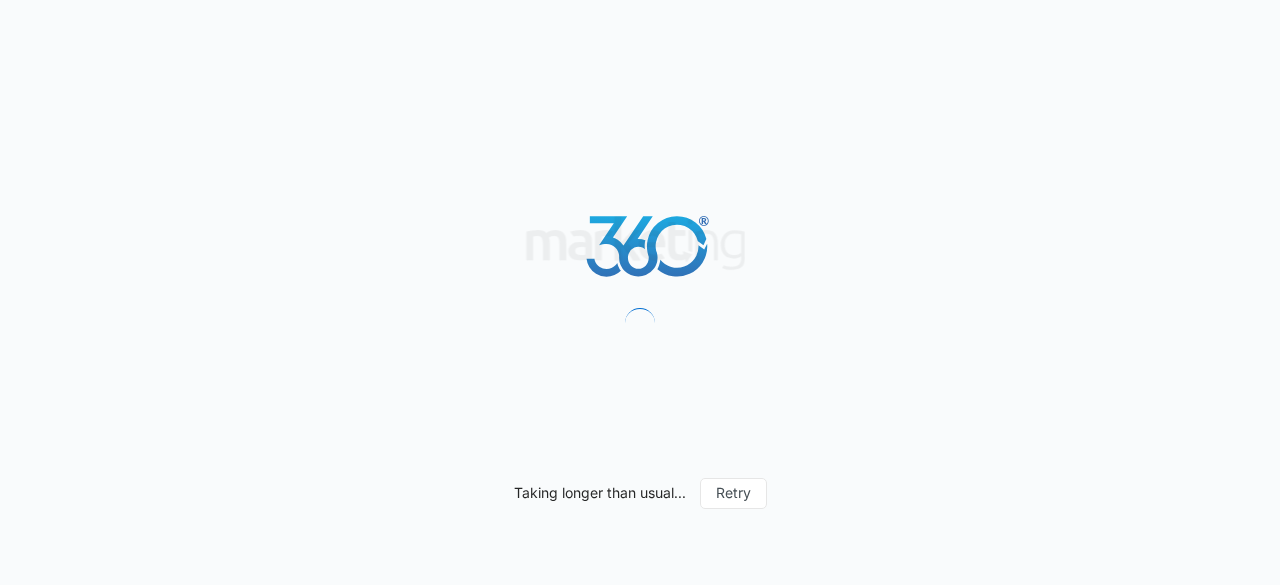 scroll, scrollTop: 0, scrollLeft: 0, axis: both 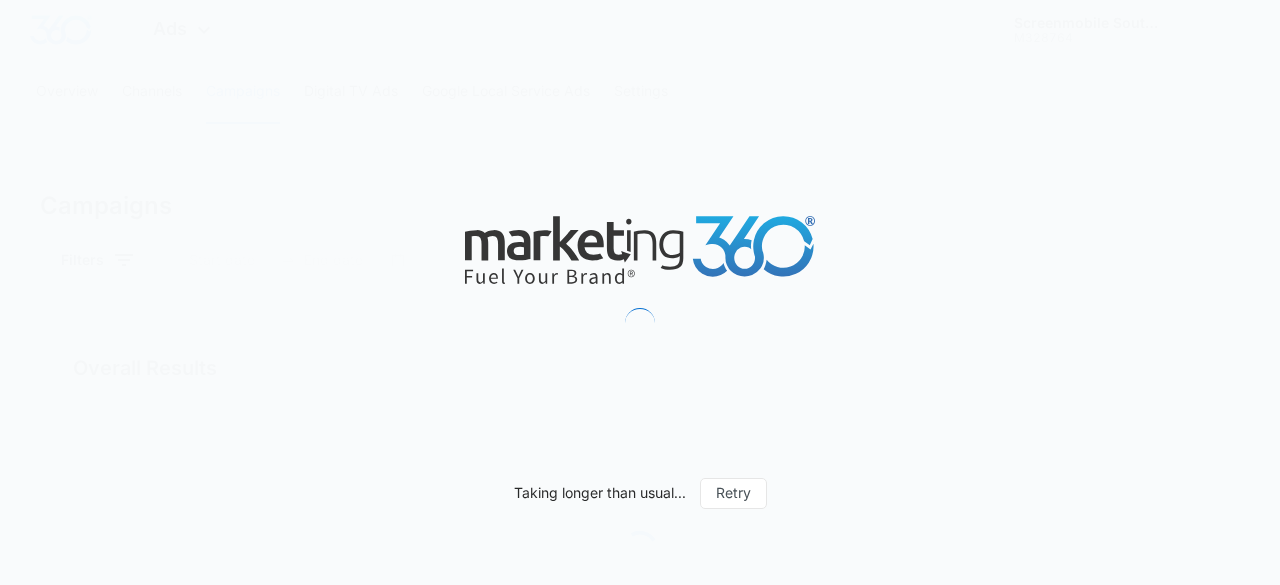 type on "07/31/2025" 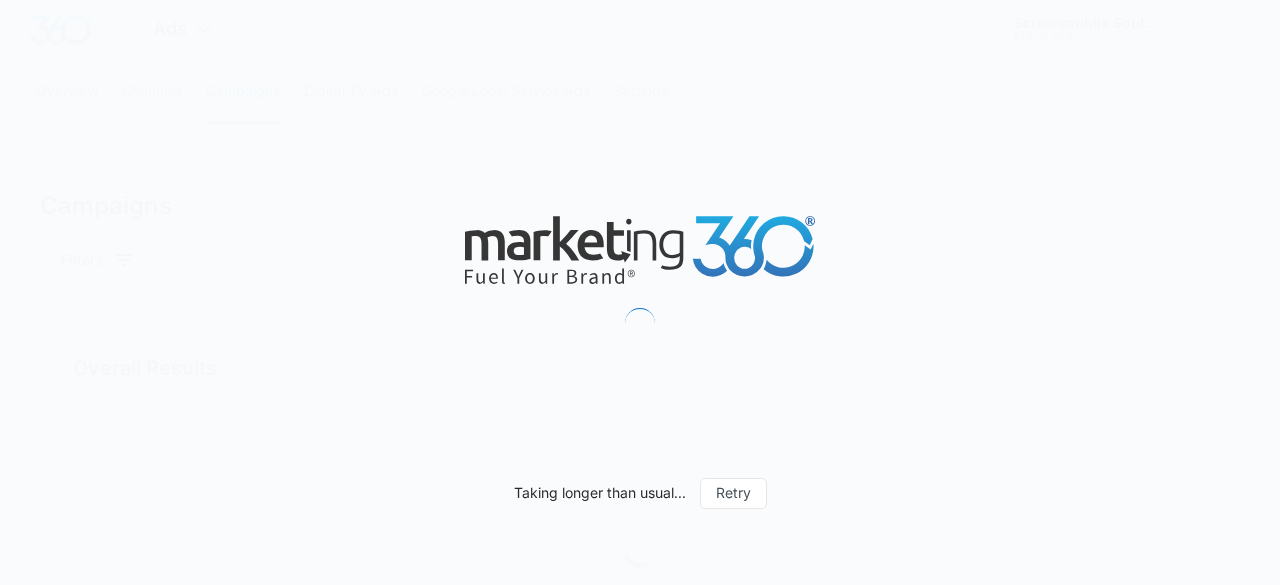 type on "08/08/2025" 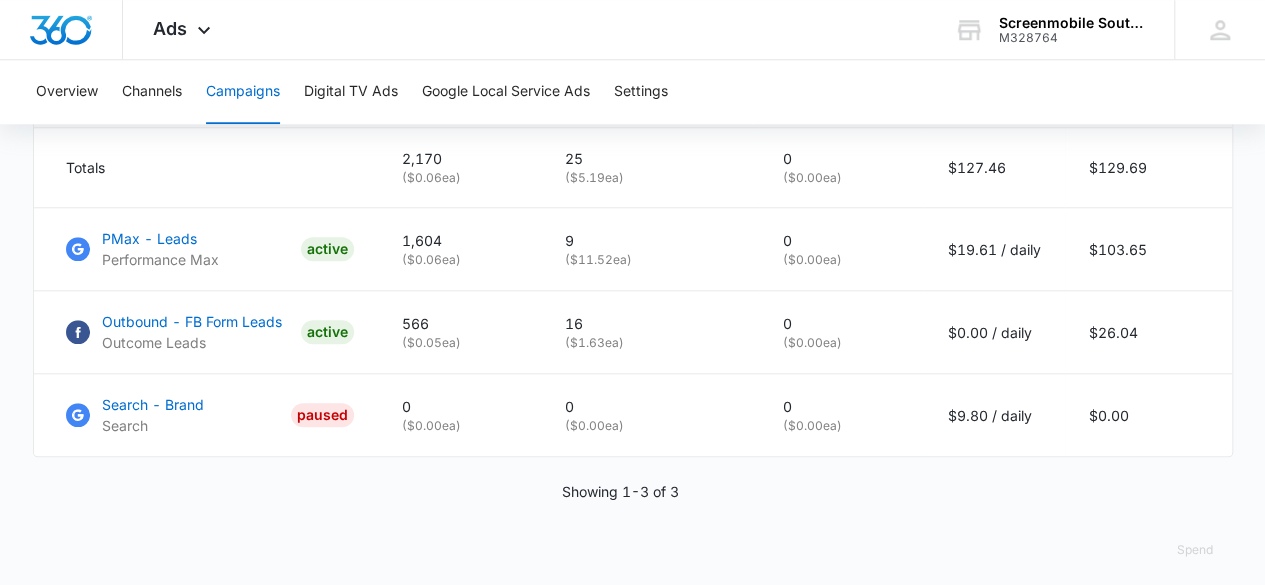 scroll, scrollTop: 929, scrollLeft: 0, axis: vertical 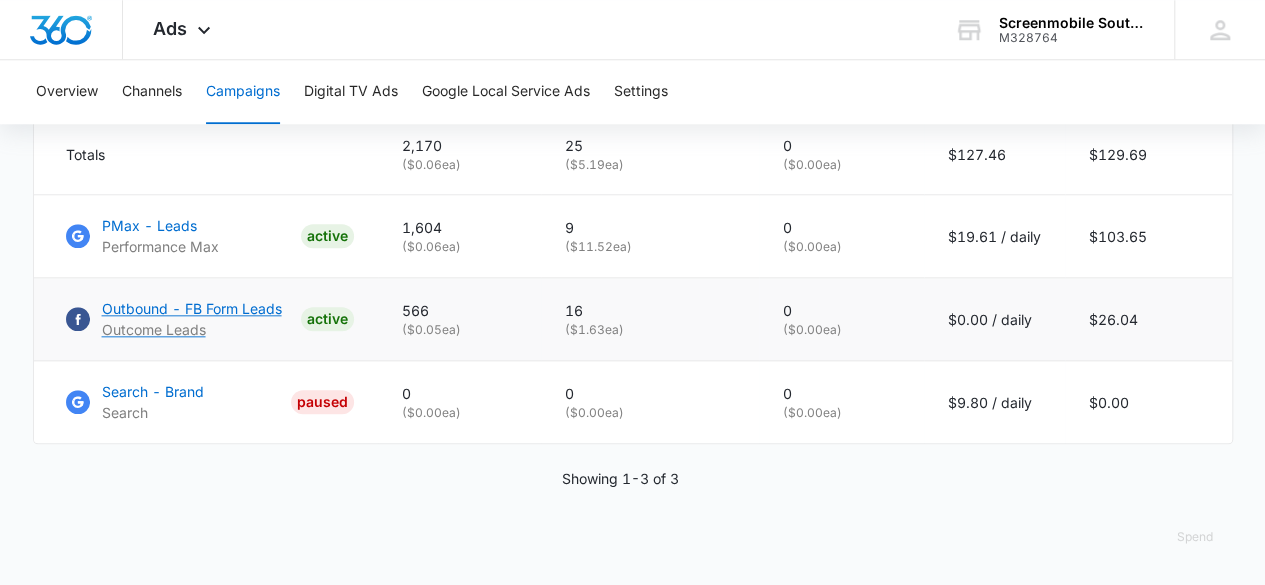 click on "Outbound - FB Form Leads" at bounding box center [192, 308] 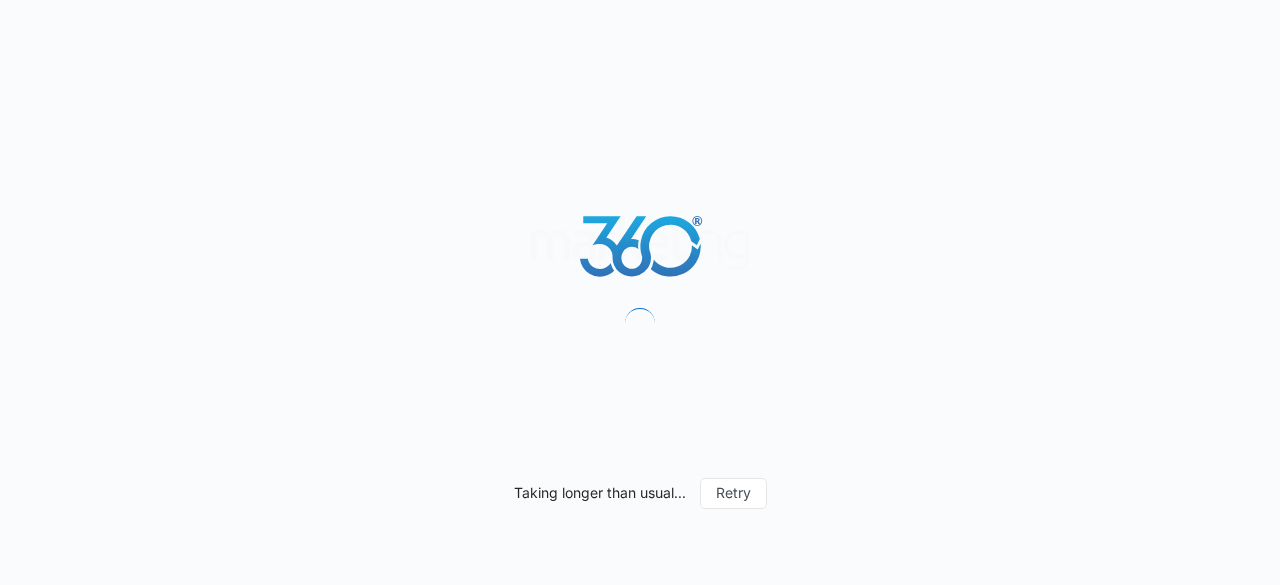 scroll, scrollTop: 0, scrollLeft: 0, axis: both 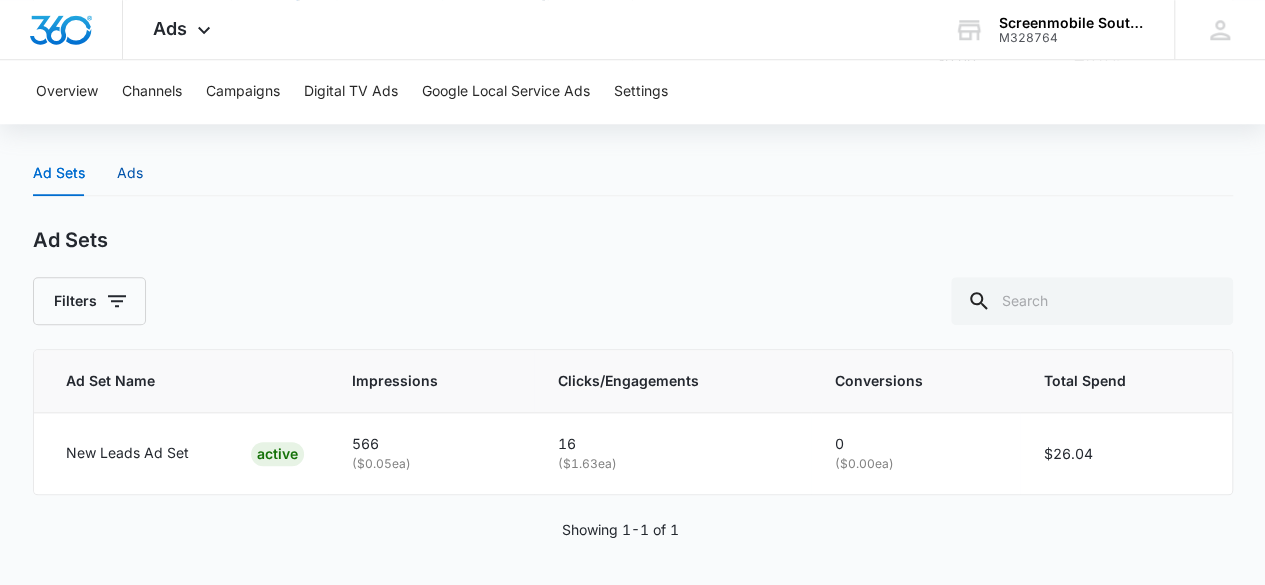 click on "Ads" at bounding box center (130, 173) 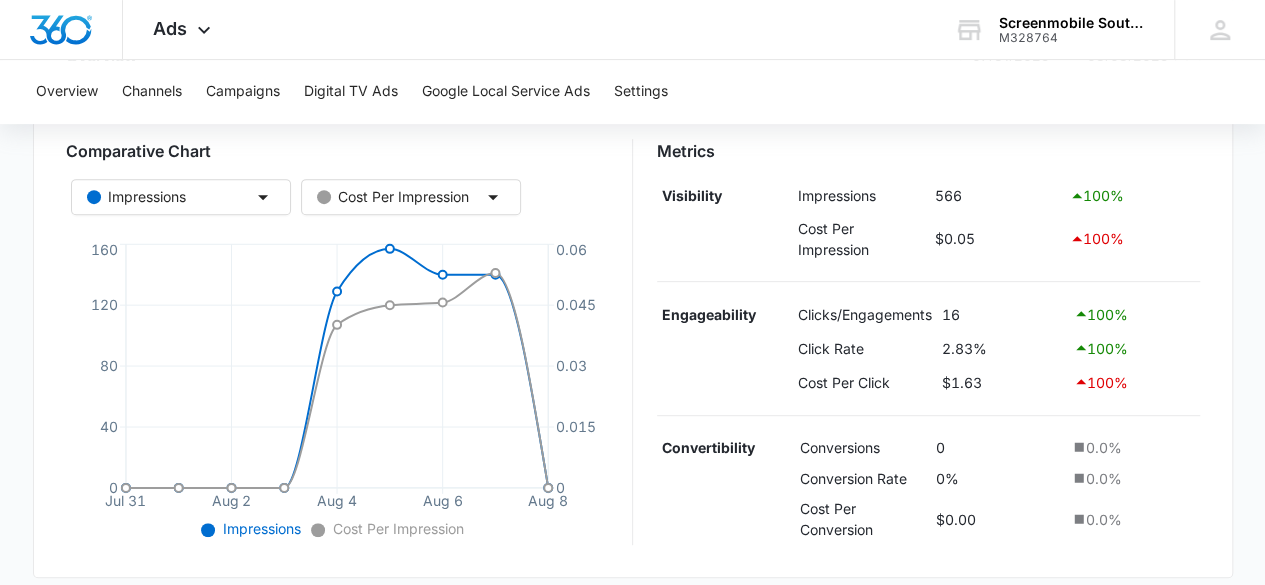 scroll, scrollTop: 0, scrollLeft: 0, axis: both 